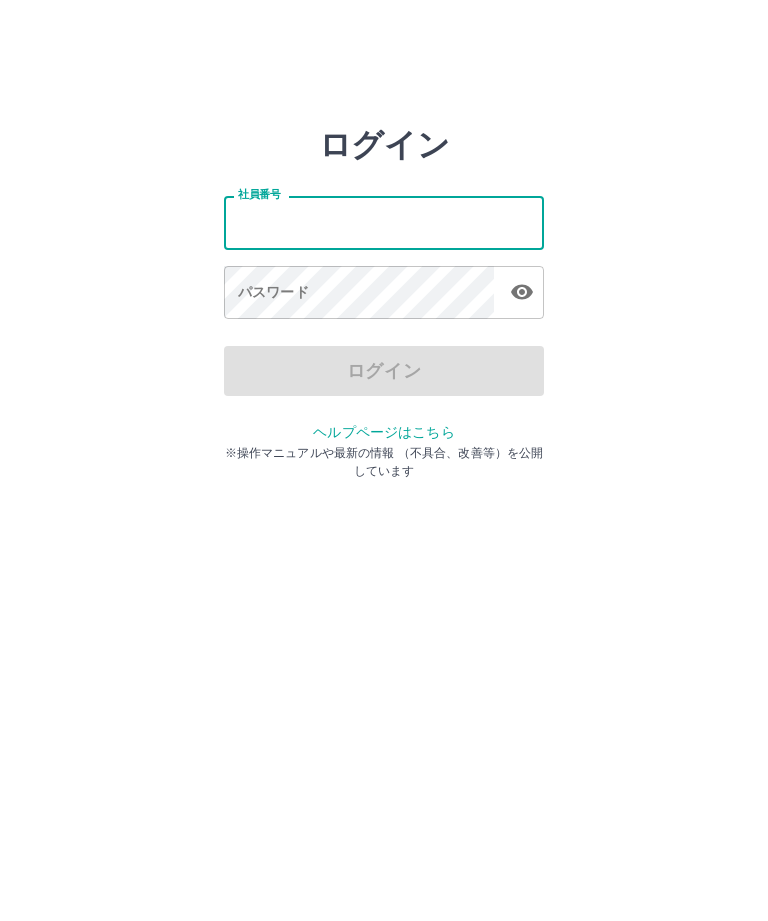 scroll, scrollTop: 0, scrollLeft: 0, axis: both 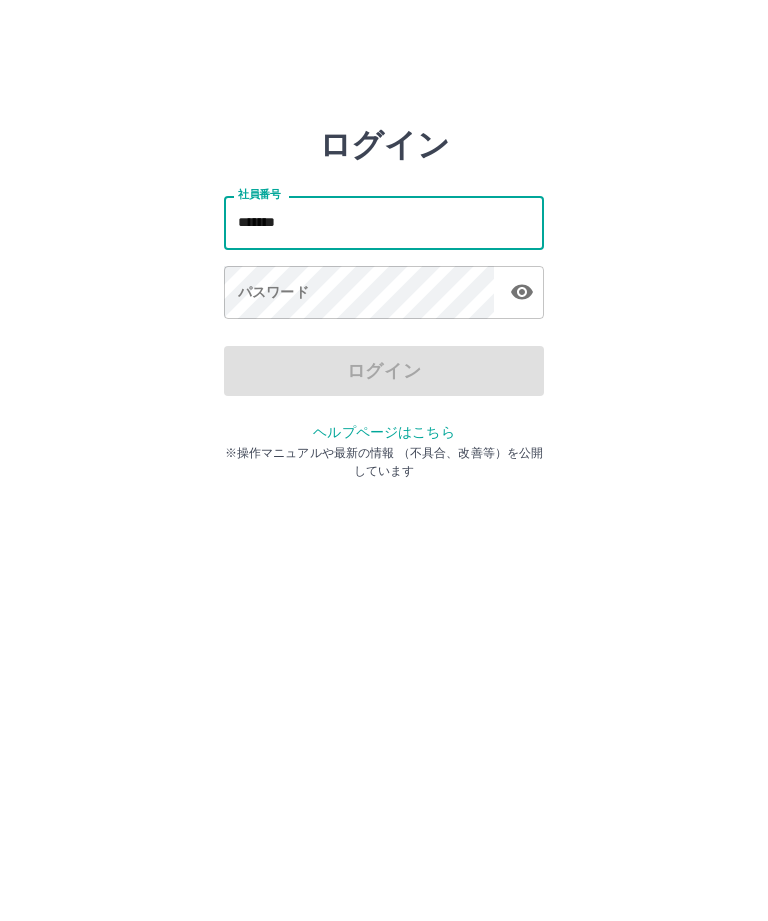 type on "*******" 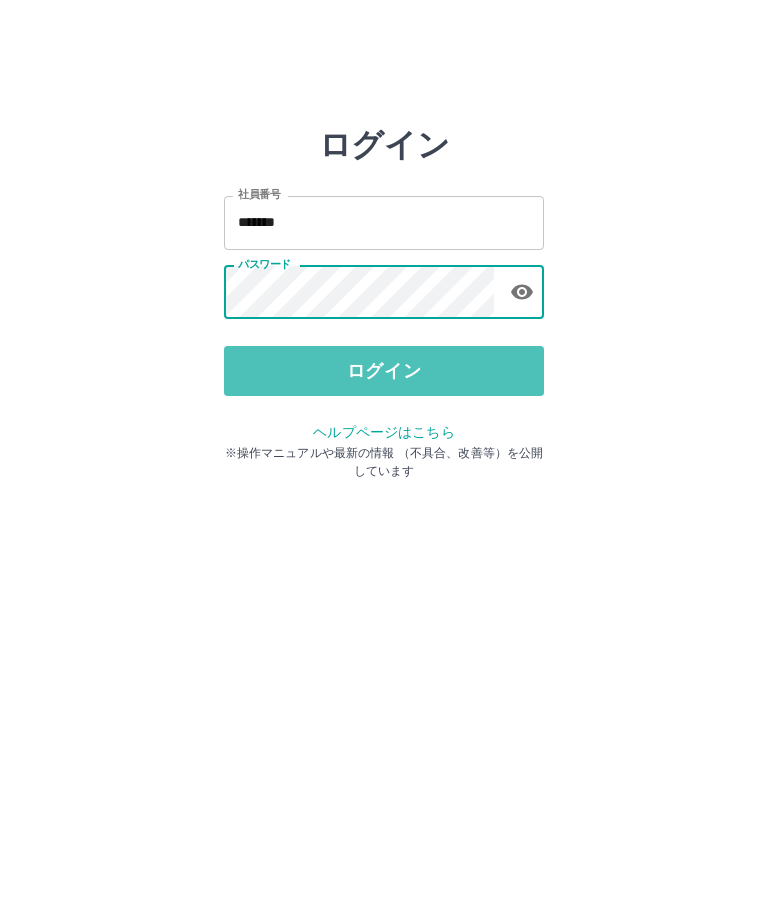 click on "ログイン" at bounding box center [384, 371] 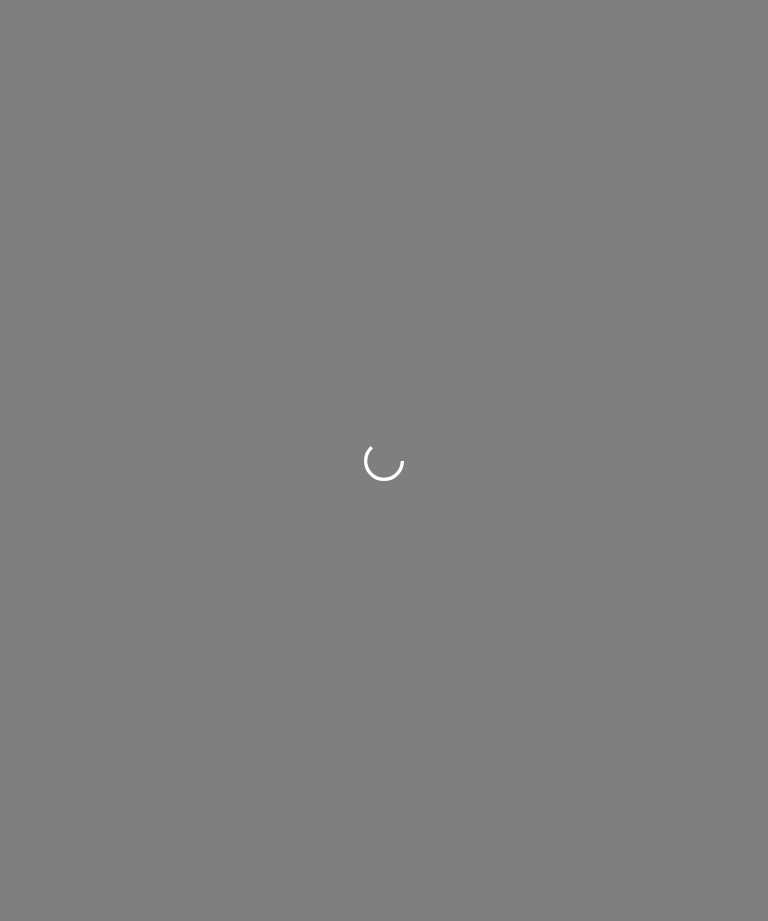 scroll, scrollTop: 0, scrollLeft: 0, axis: both 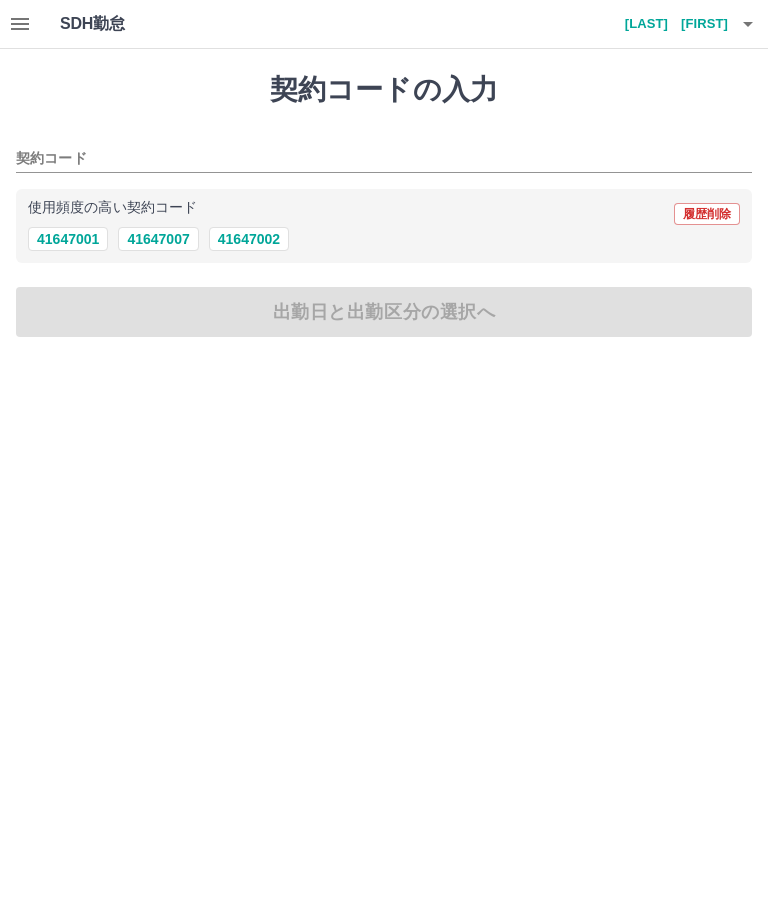 click on "41647002" at bounding box center (249, 239) 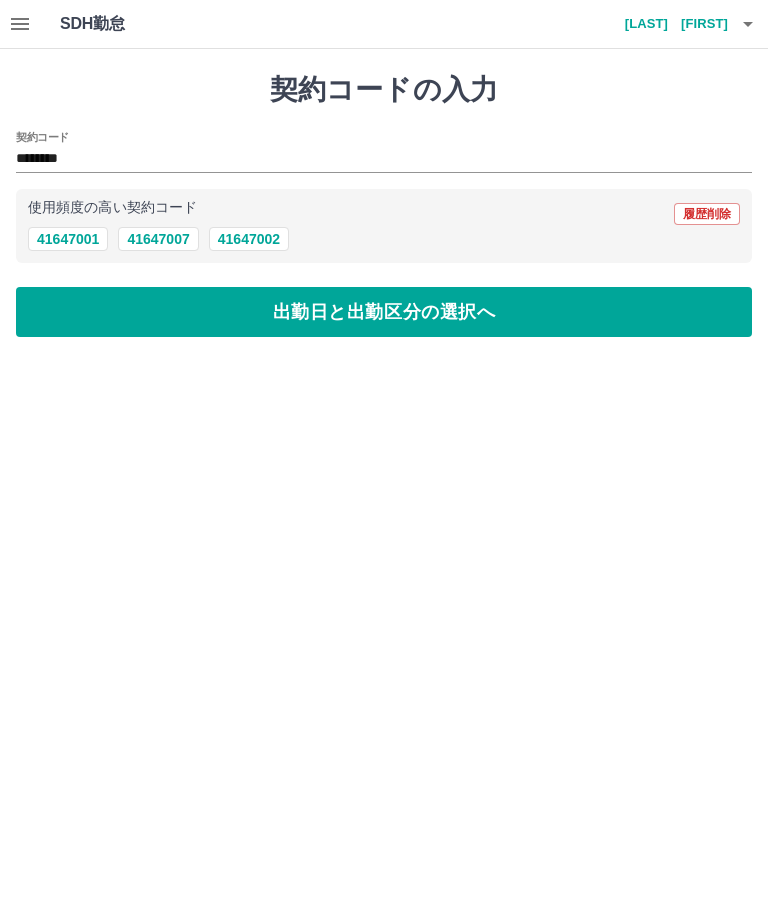 click on "契約コードの入力 契約コード ******** 使用頻度の高い契約コード 履歴削除 41647001 41647007 41647002 出勤日と出勤区分の選択へ" at bounding box center (384, 205) 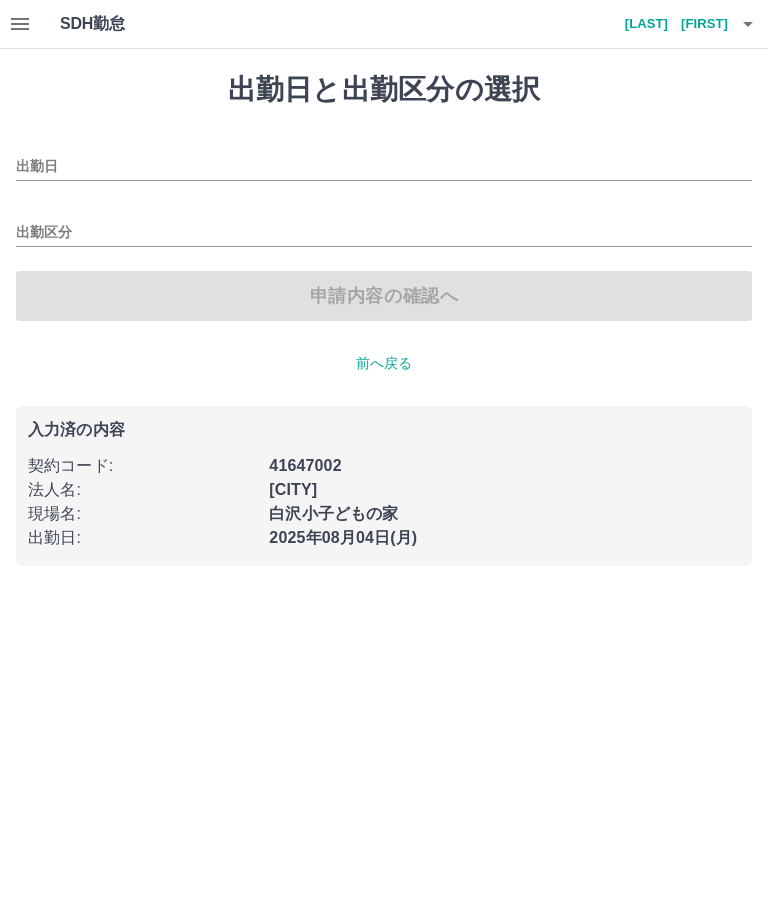 type on "**********" 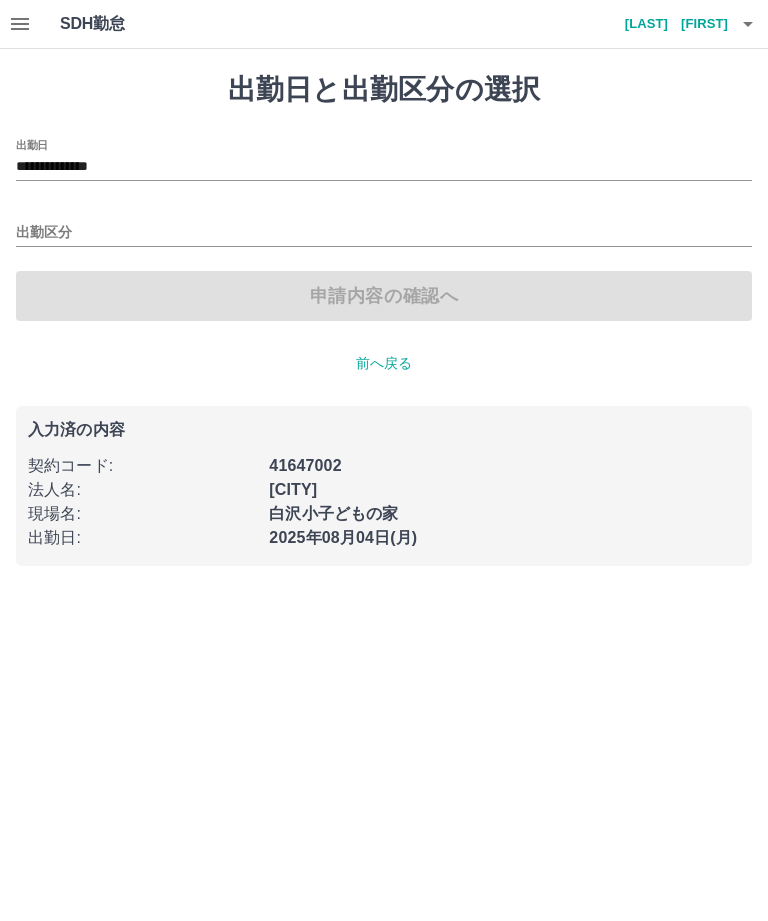 click on "出勤区分" at bounding box center [384, 233] 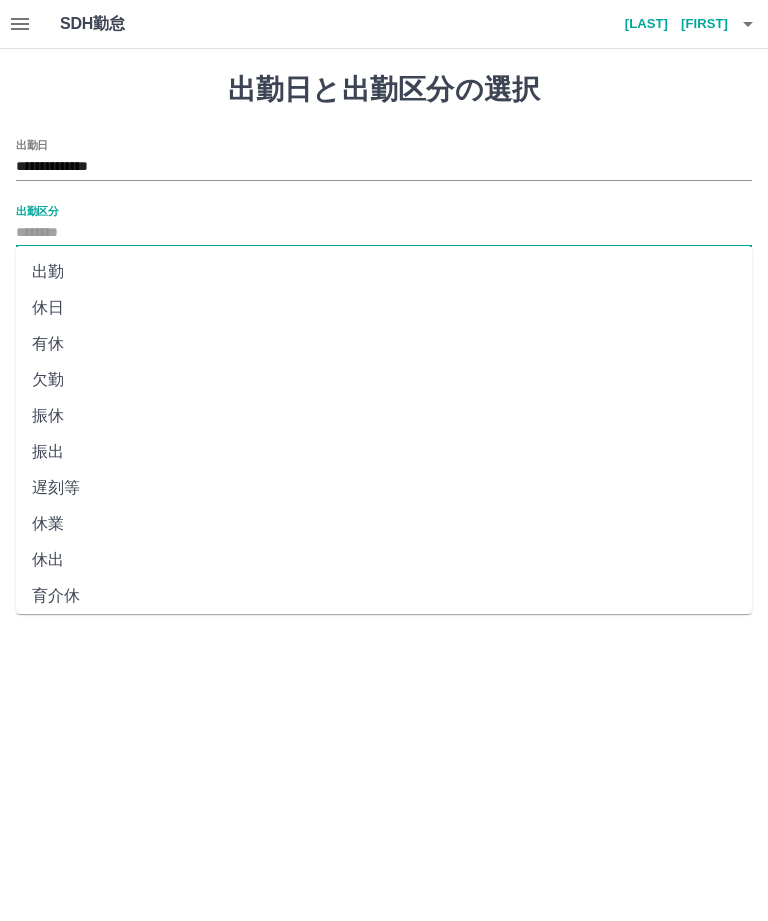 click on "出勤" at bounding box center [384, 272] 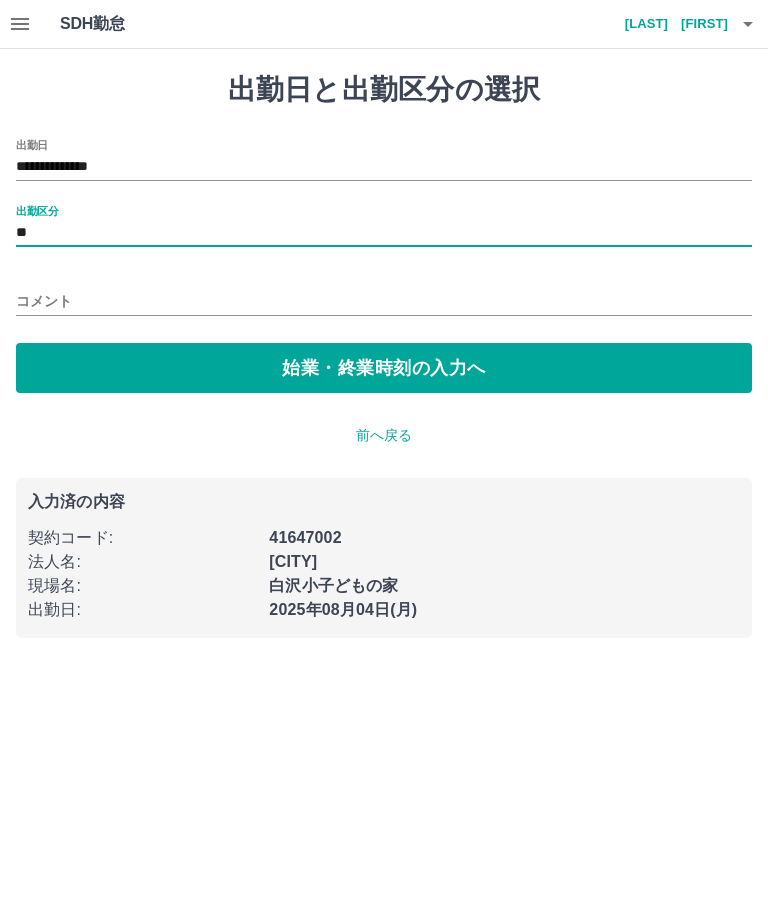 click on "**" at bounding box center (384, 233) 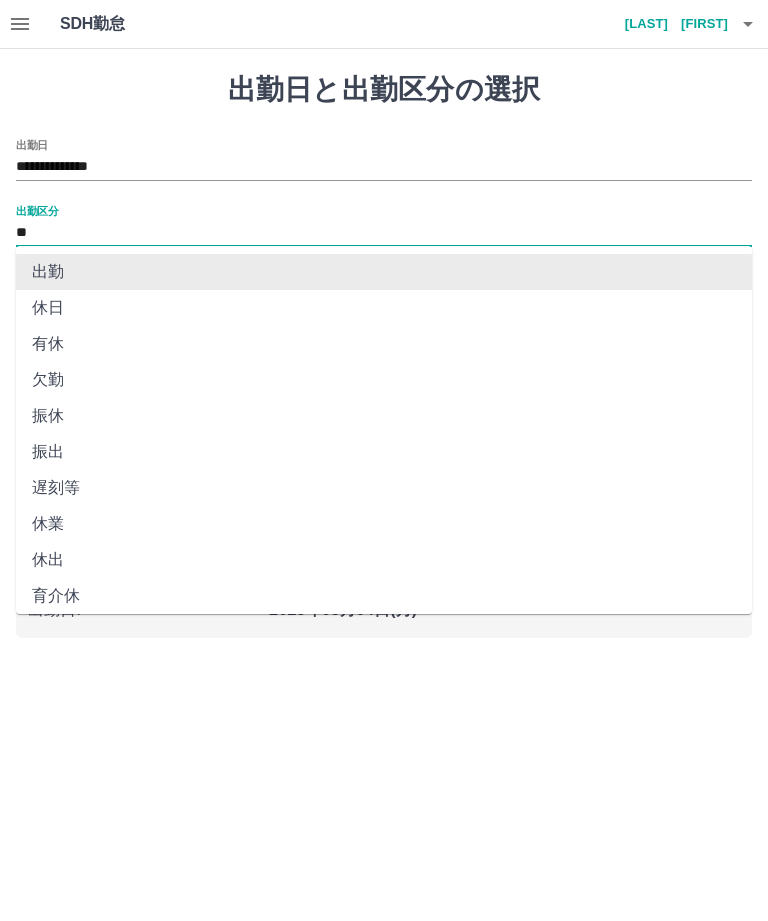 click on "出勤" at bounding box center [384, 272] 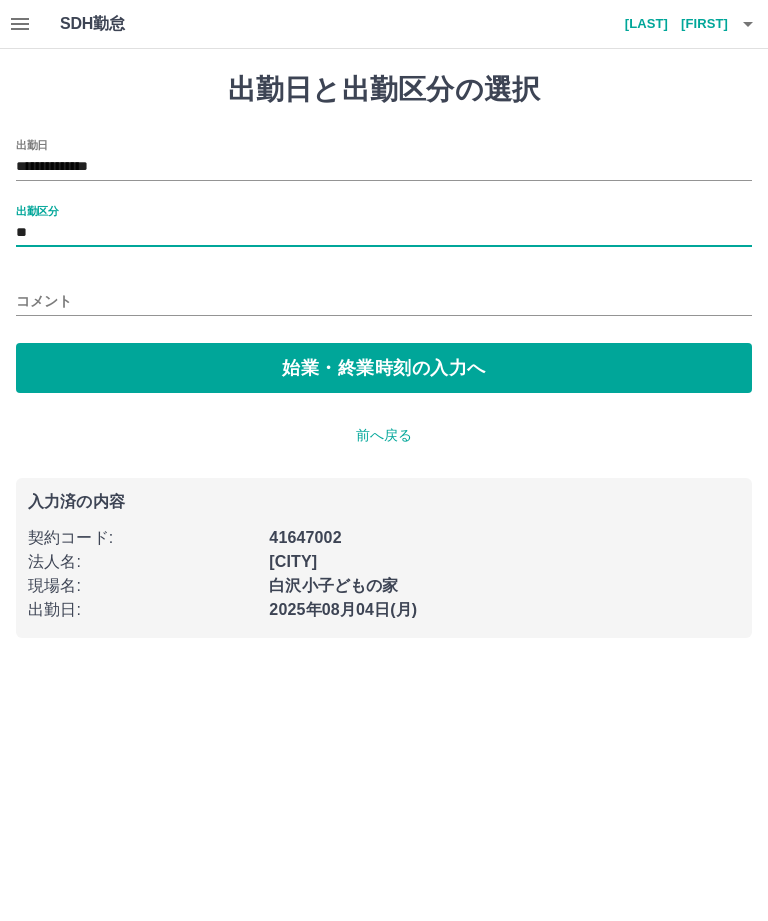 click on "始業・終業時刻の入力へ" at bounding box center [384, 368] 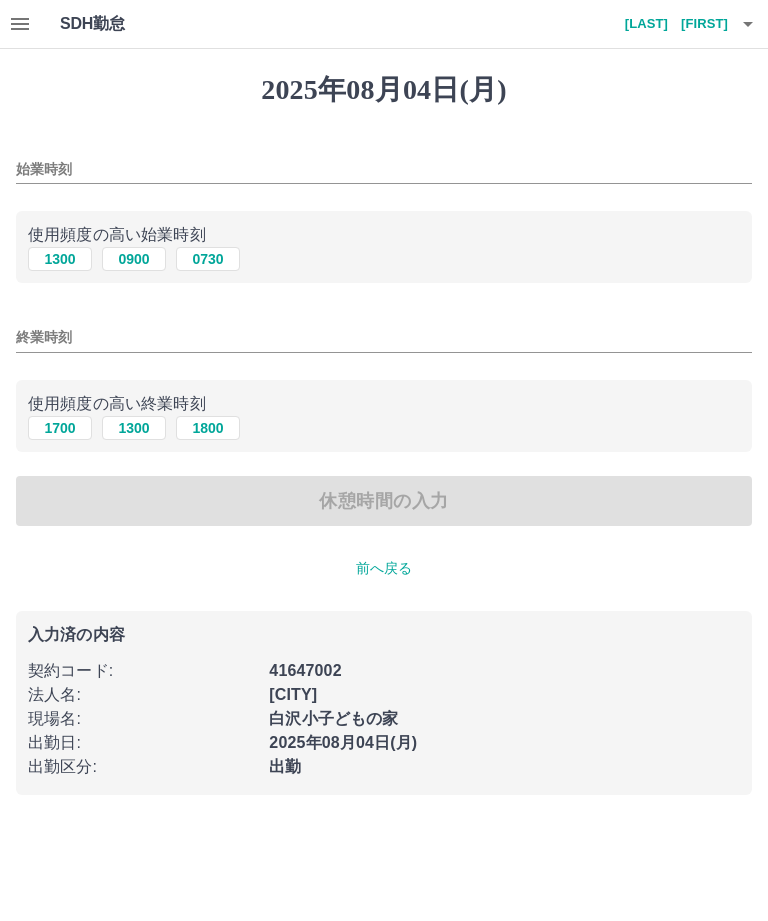 click on "1300" at bounding box center (60, 259) 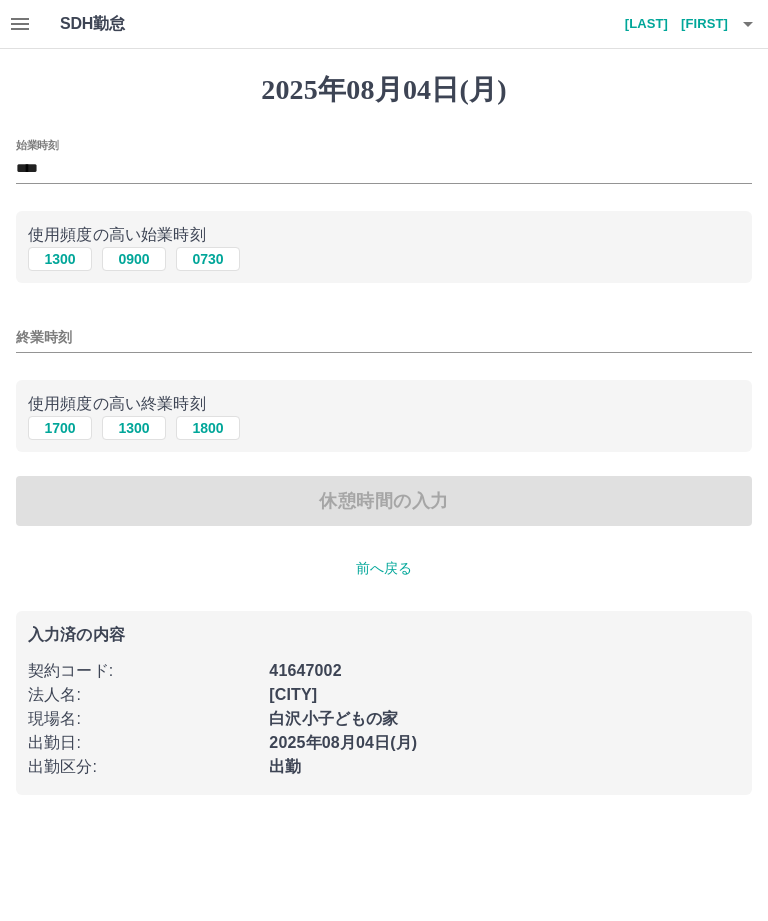 click on "終業時刻" at bounding box center [384, 337] 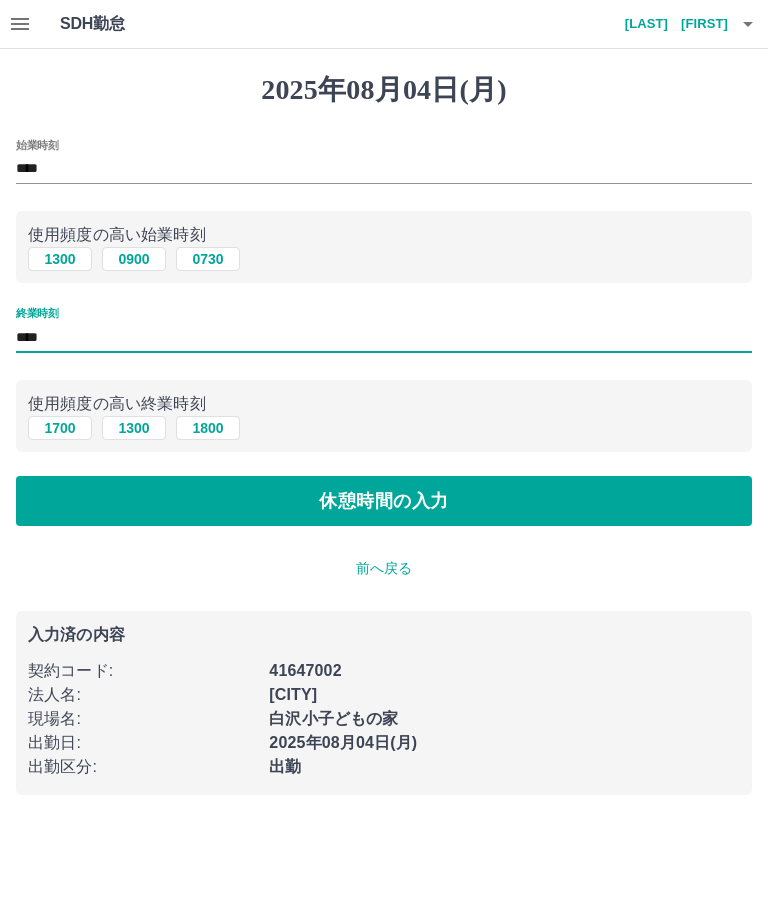 type on "****" 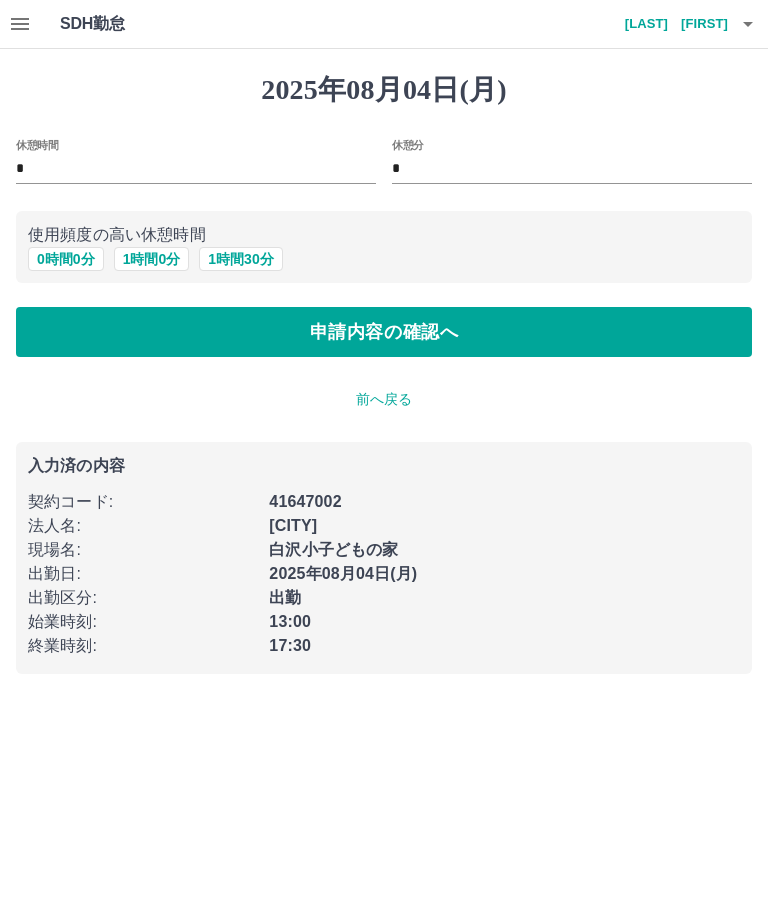 click on "申請内容の確認へ" at bounding box center [384, 332] 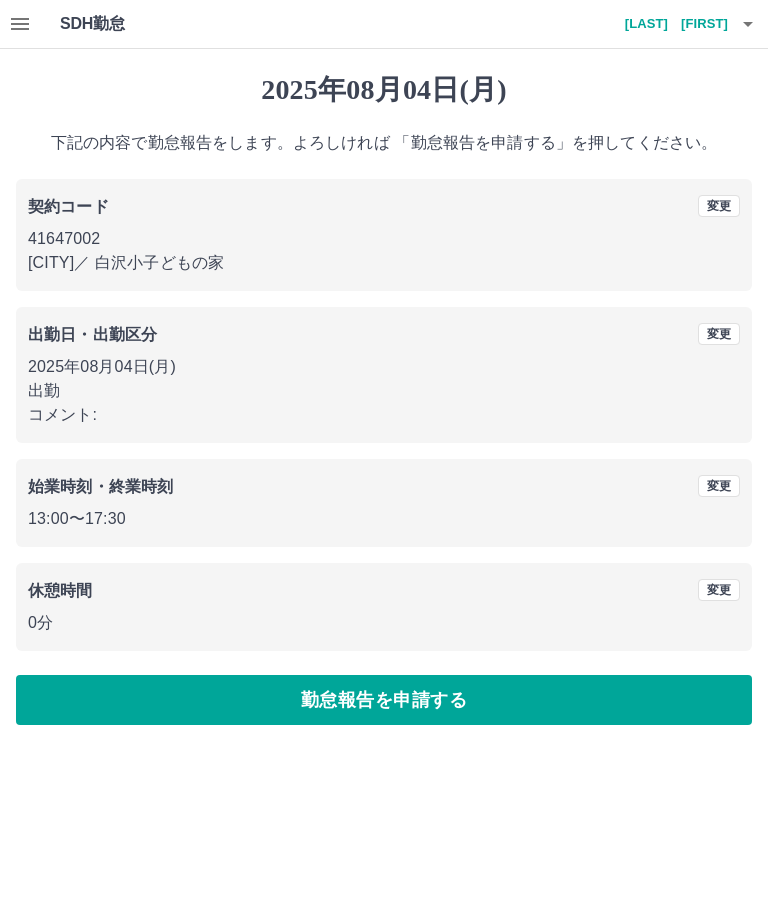 click on "勤怠報告を申請する" at bounding box center [384, 700] 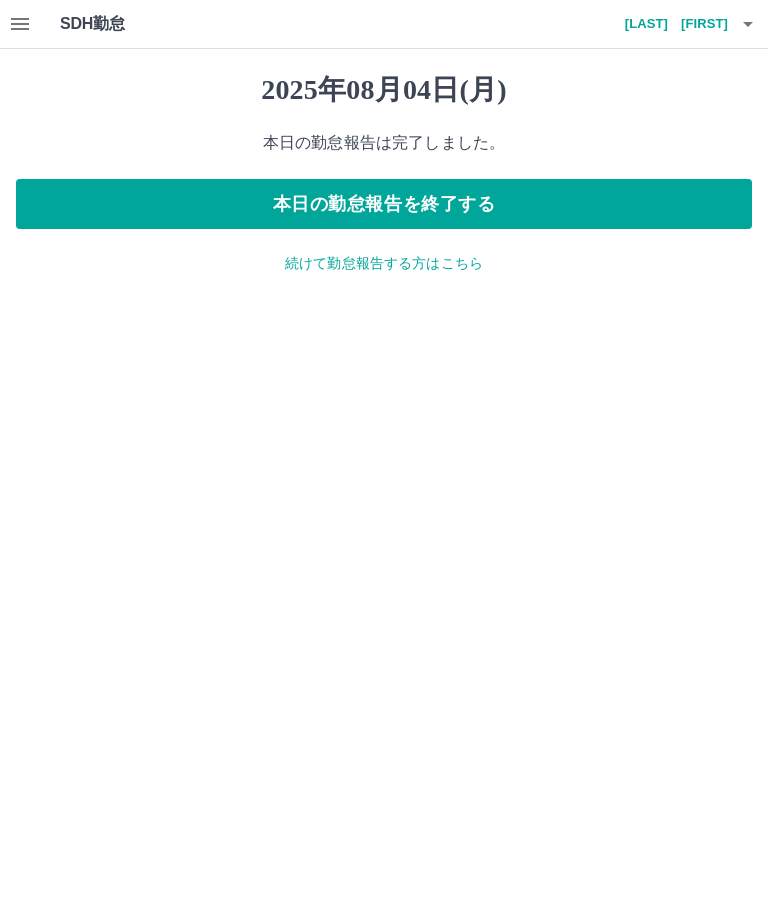 click 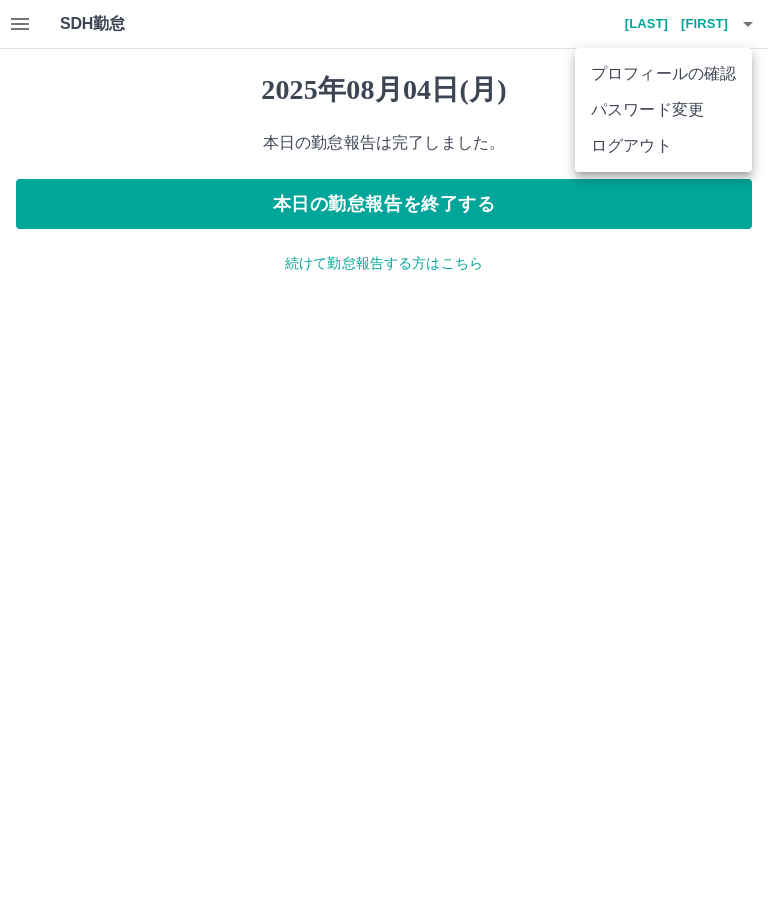 click on "ログアウト" at bounding box center (663, 146) 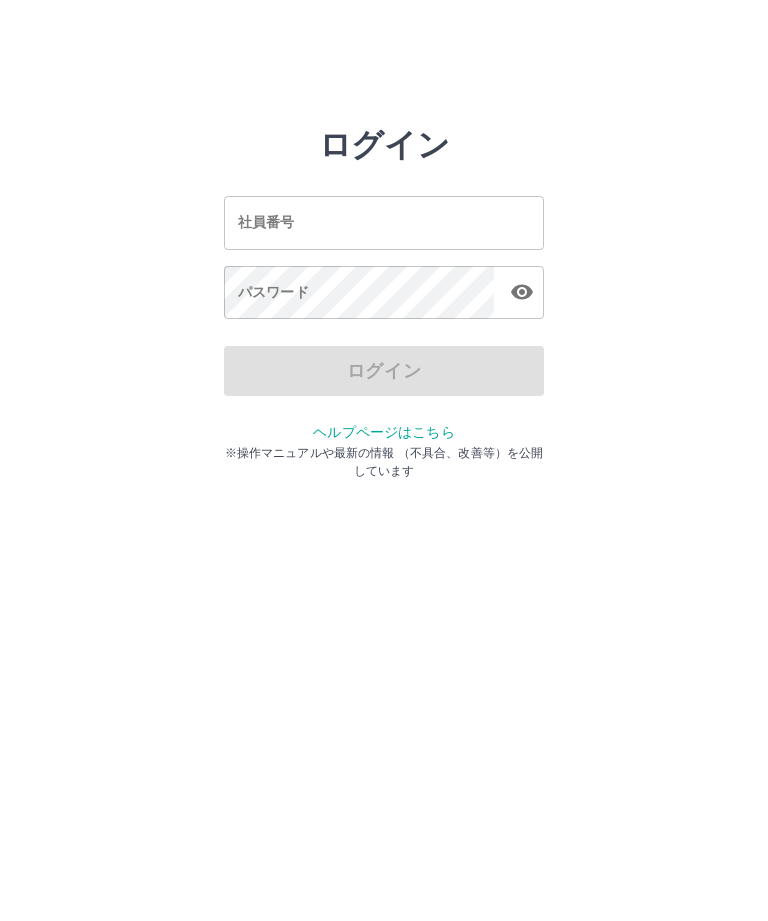 scroll, scrollTop: 0, scrollLeft: 0, axis: both 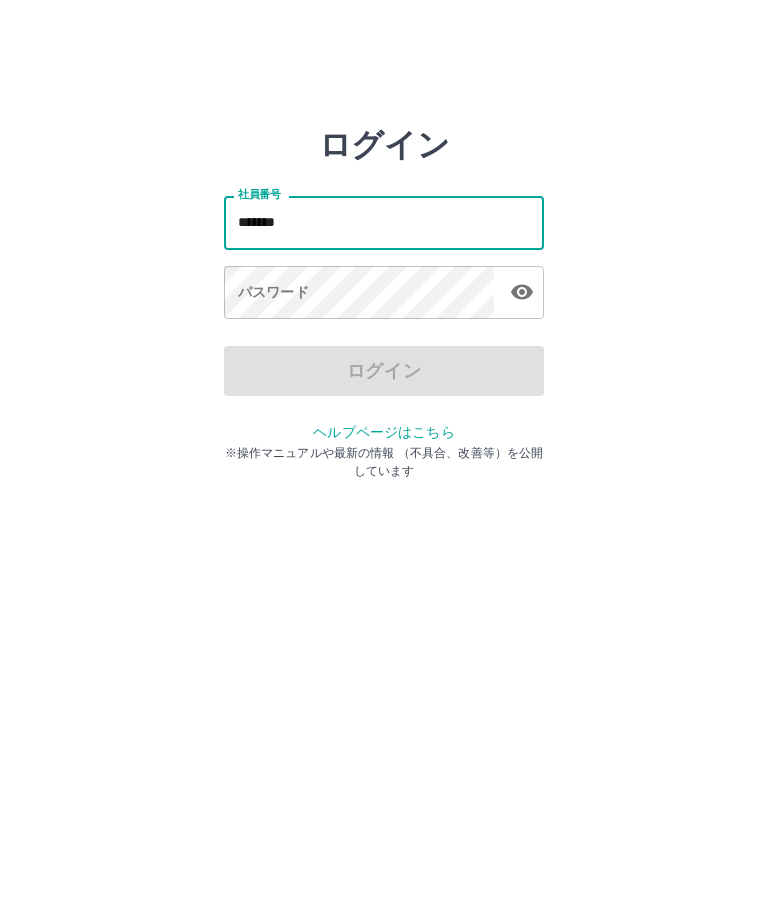 type on "*******" 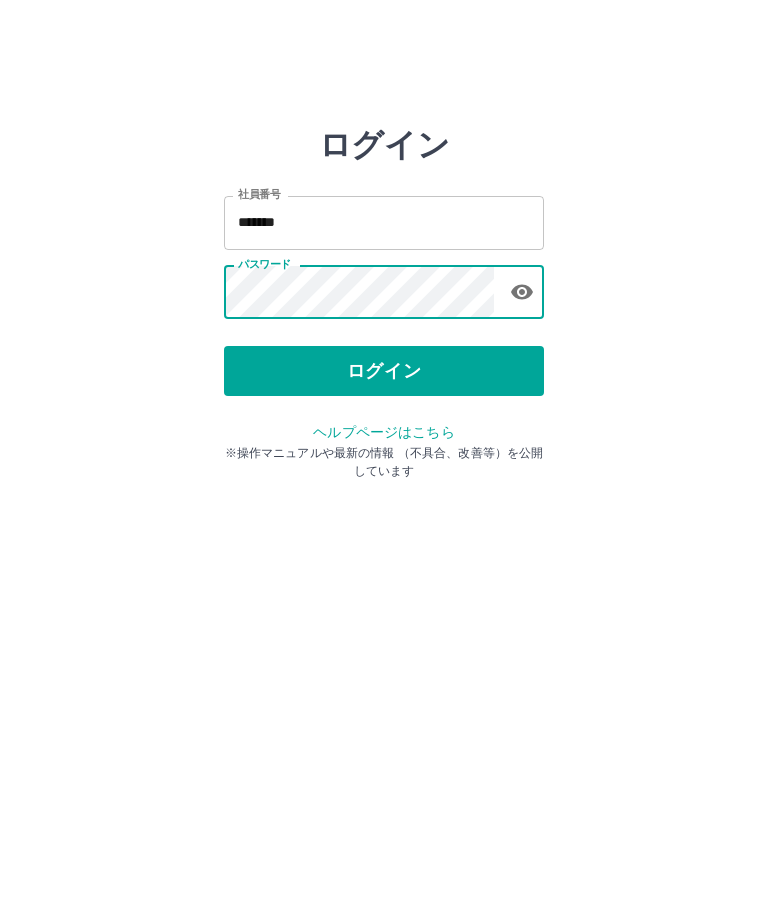click on "ログイン" at bounding box center (384, 371) 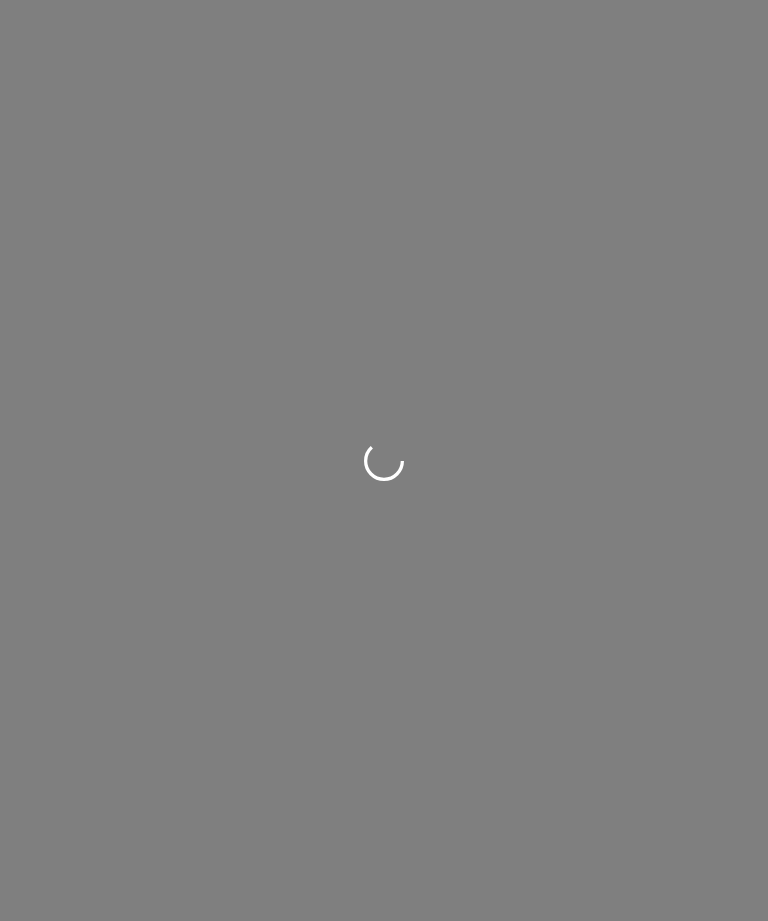 scroll, scrollTop: 0, scrollLeft: 0, axis: both 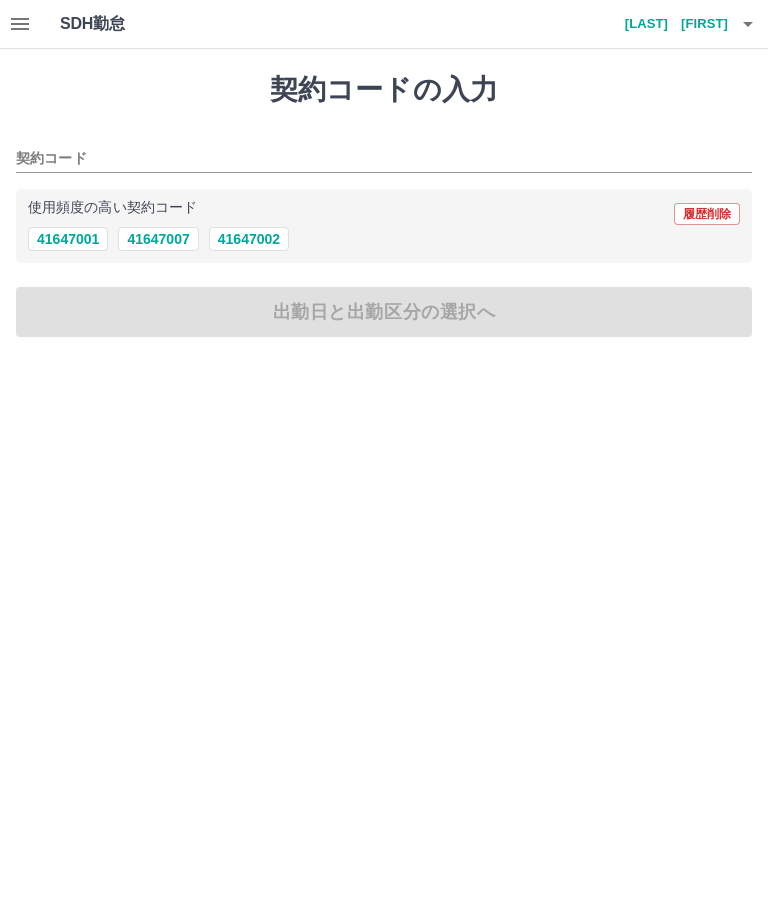 click on "41647002" at bounding box center (249, 239) 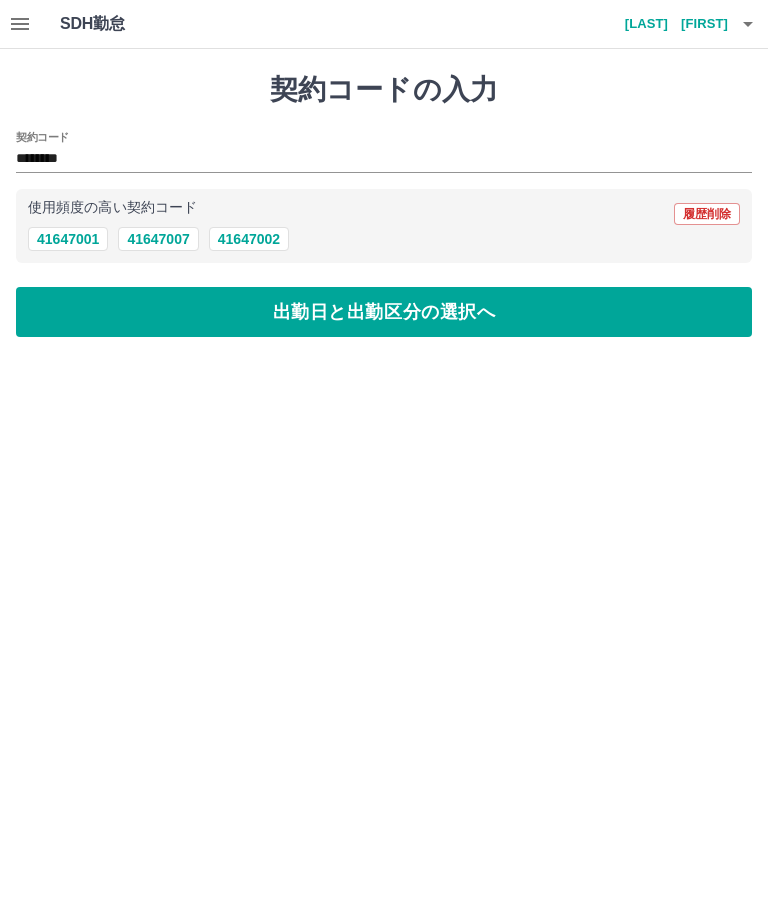 click on "出勤日と出勤区分の選択へ" at bounding box center (384, 312) 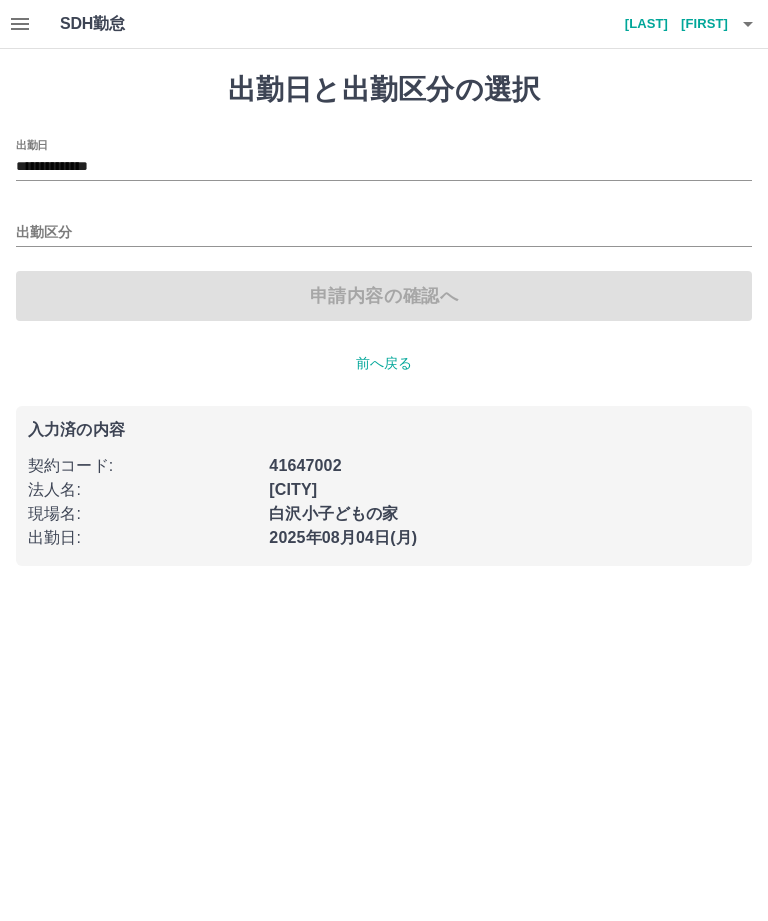 click on "出勤区分" at bounding box center (384, 233) 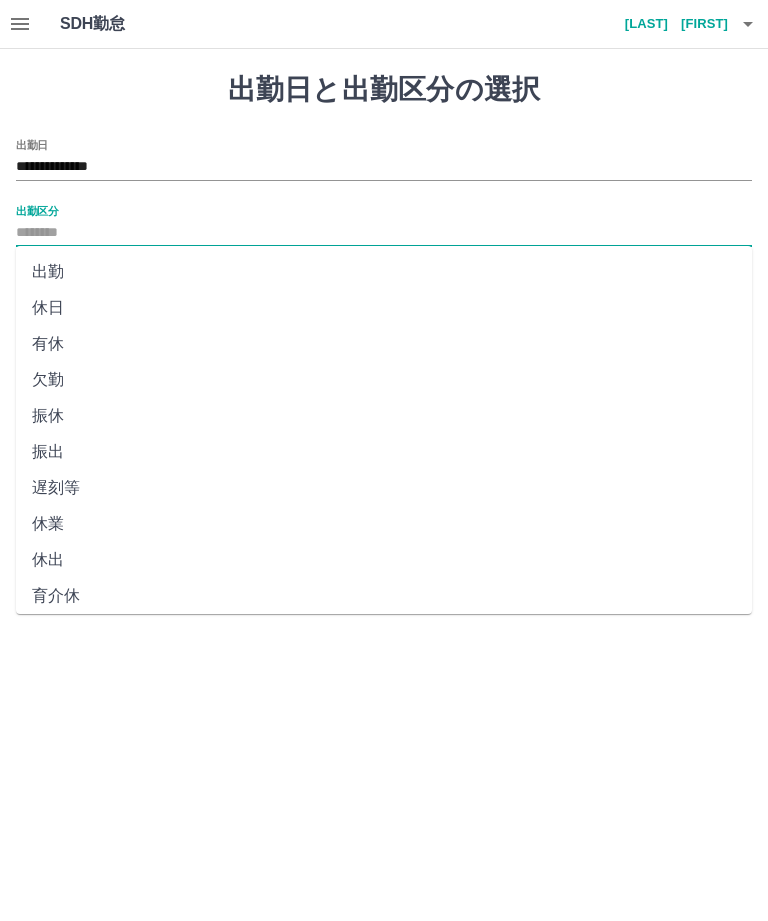 click on "出勤" at bounding box center [384, 272] 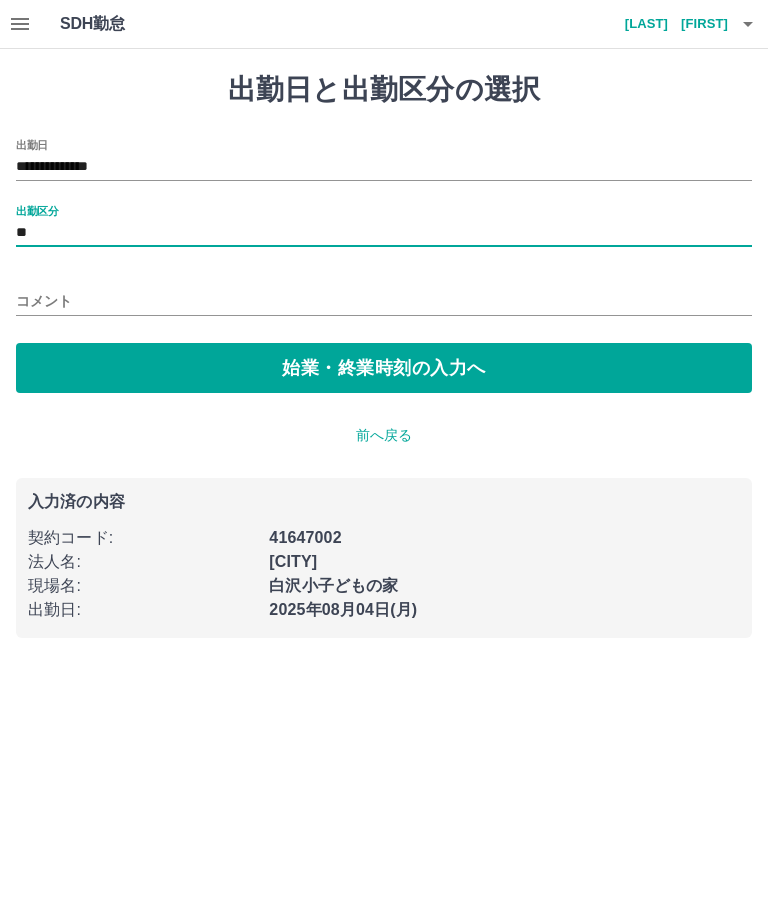 click on "始業・終業時刻の入力へ" at bounding box center [384, 368] 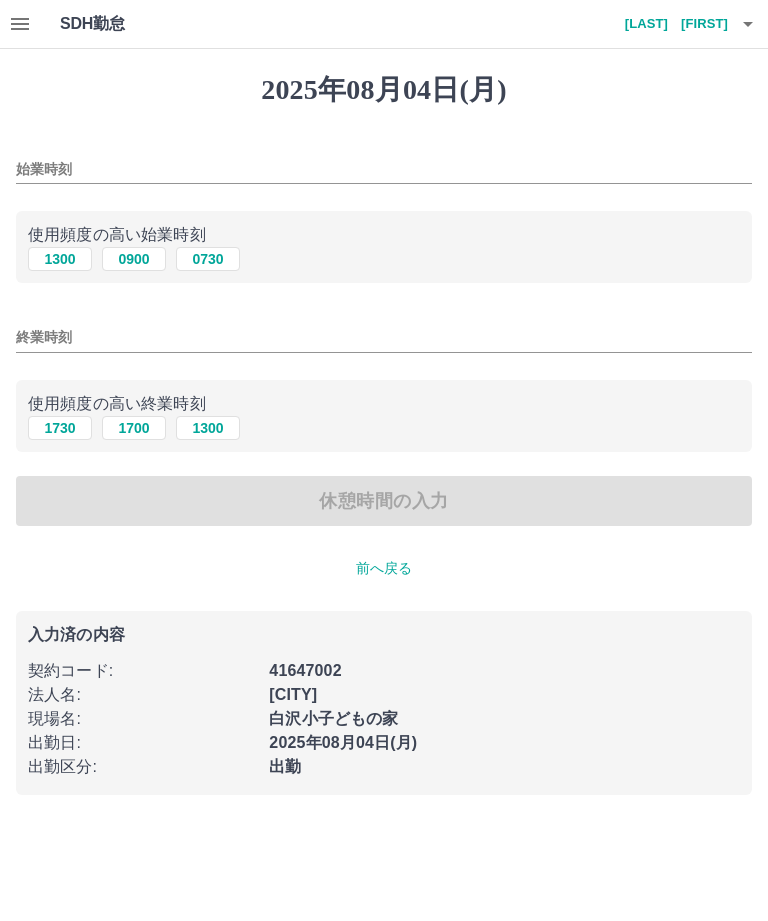 click on "0730" at bounding box center (208, 259) 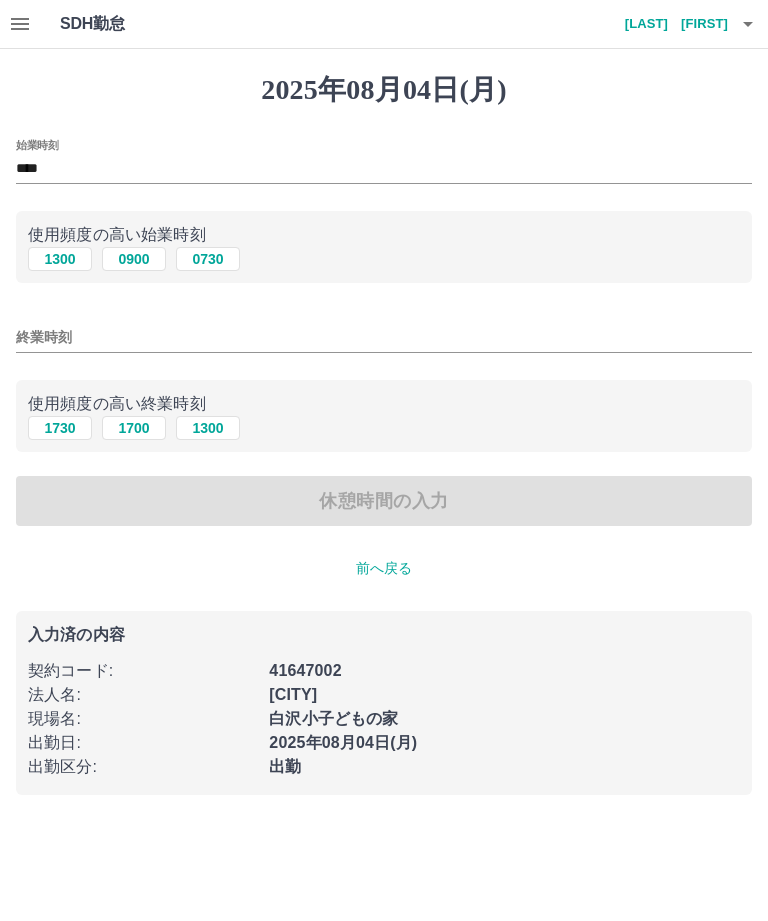 click on "終業時刻" at bounding box center (384, 337) 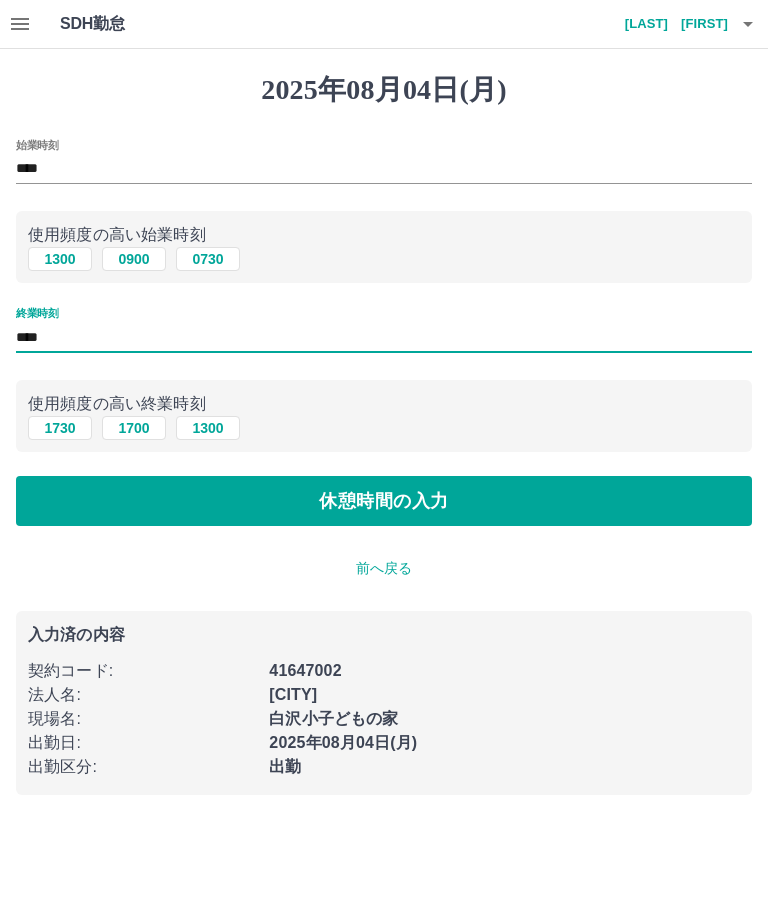 type on "****" 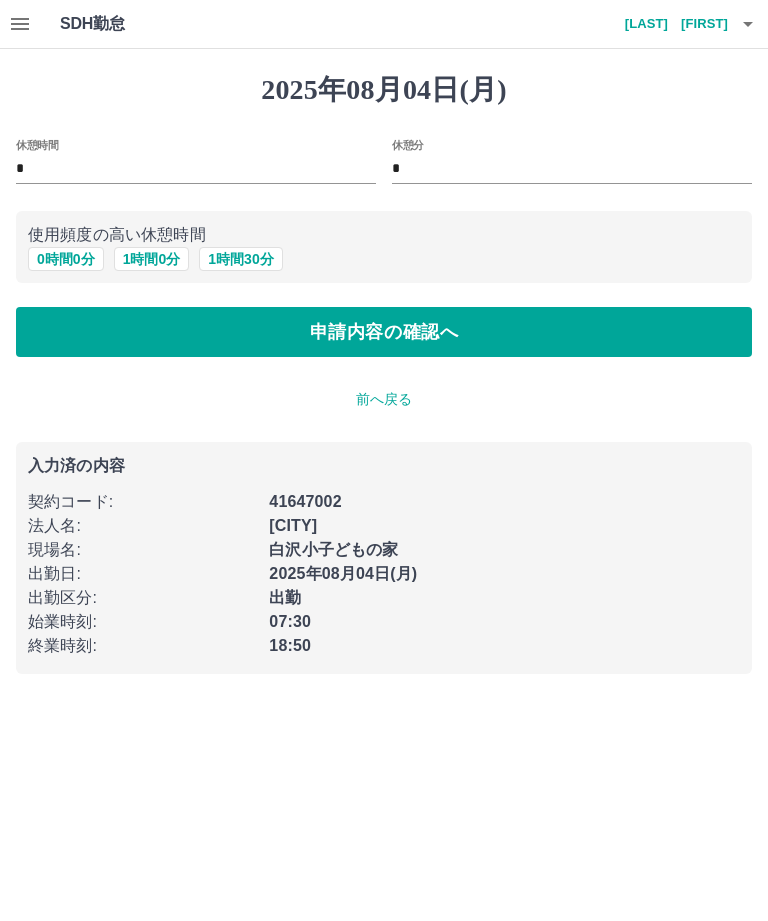click on "1 時間 0 分" at bounding box center (152, 259) 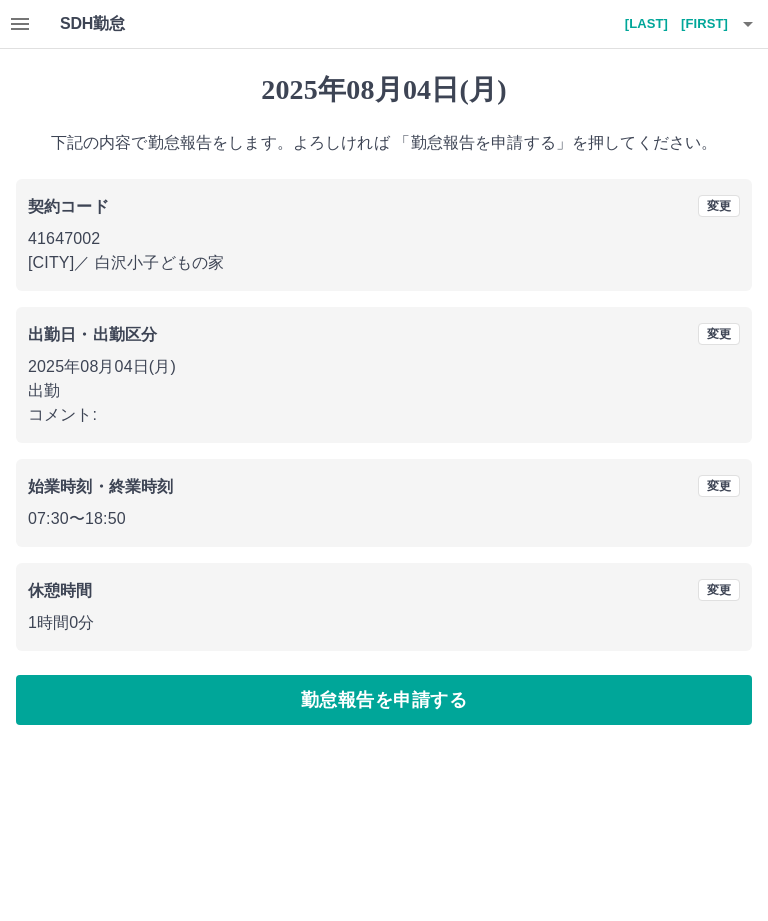click on "勤怠報告を申請する" at bounding box center [384, 700] 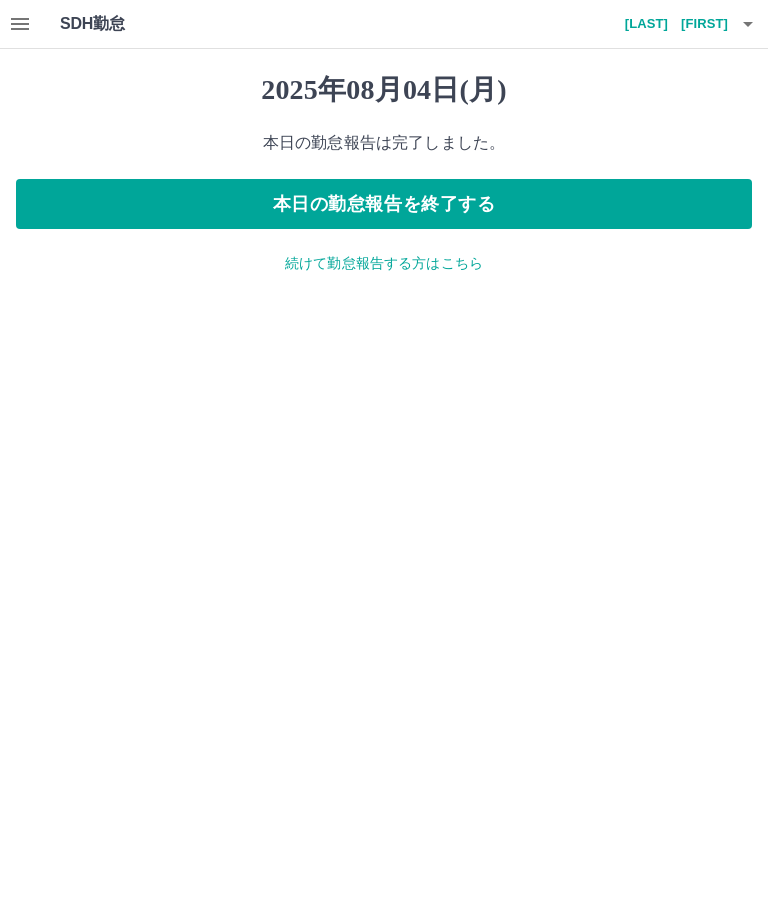 click on "本日の勤怠報告を終了する" at bounding box center [384, 204] 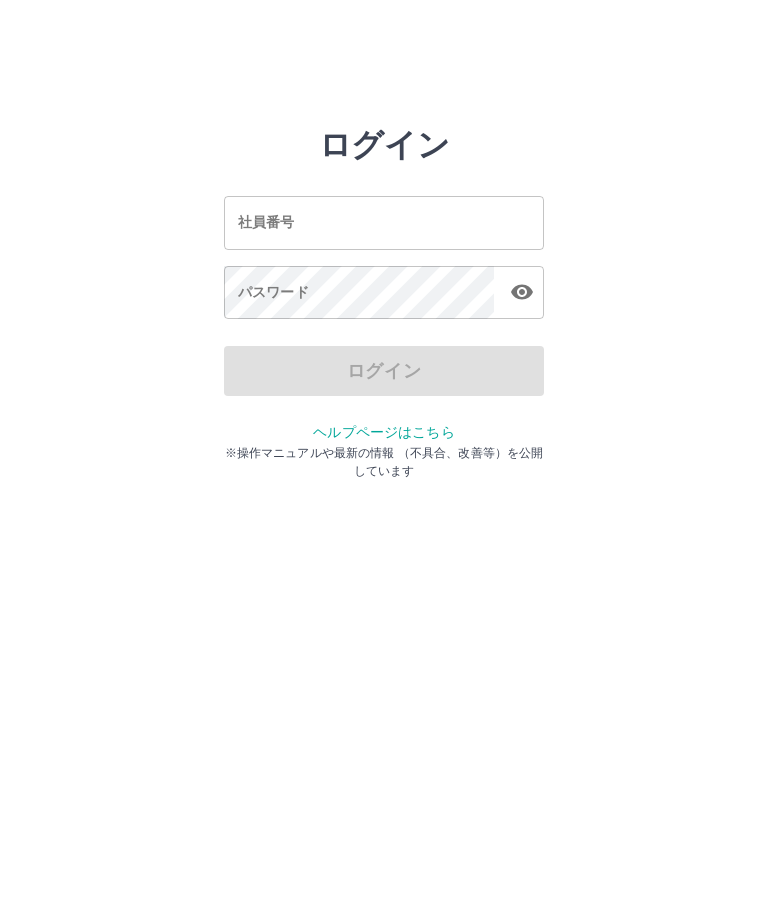 scroll, scrollTop: 0, scrollLeft: 0, axis: both 